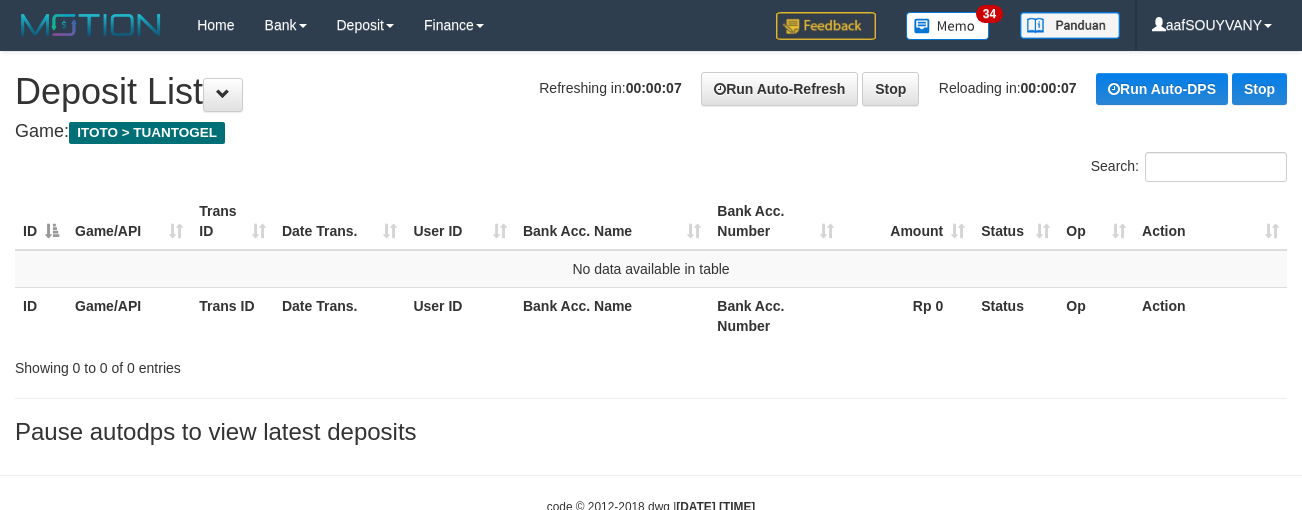 scroll, scrollTop: 0, scrollLeft: 0, axis: both 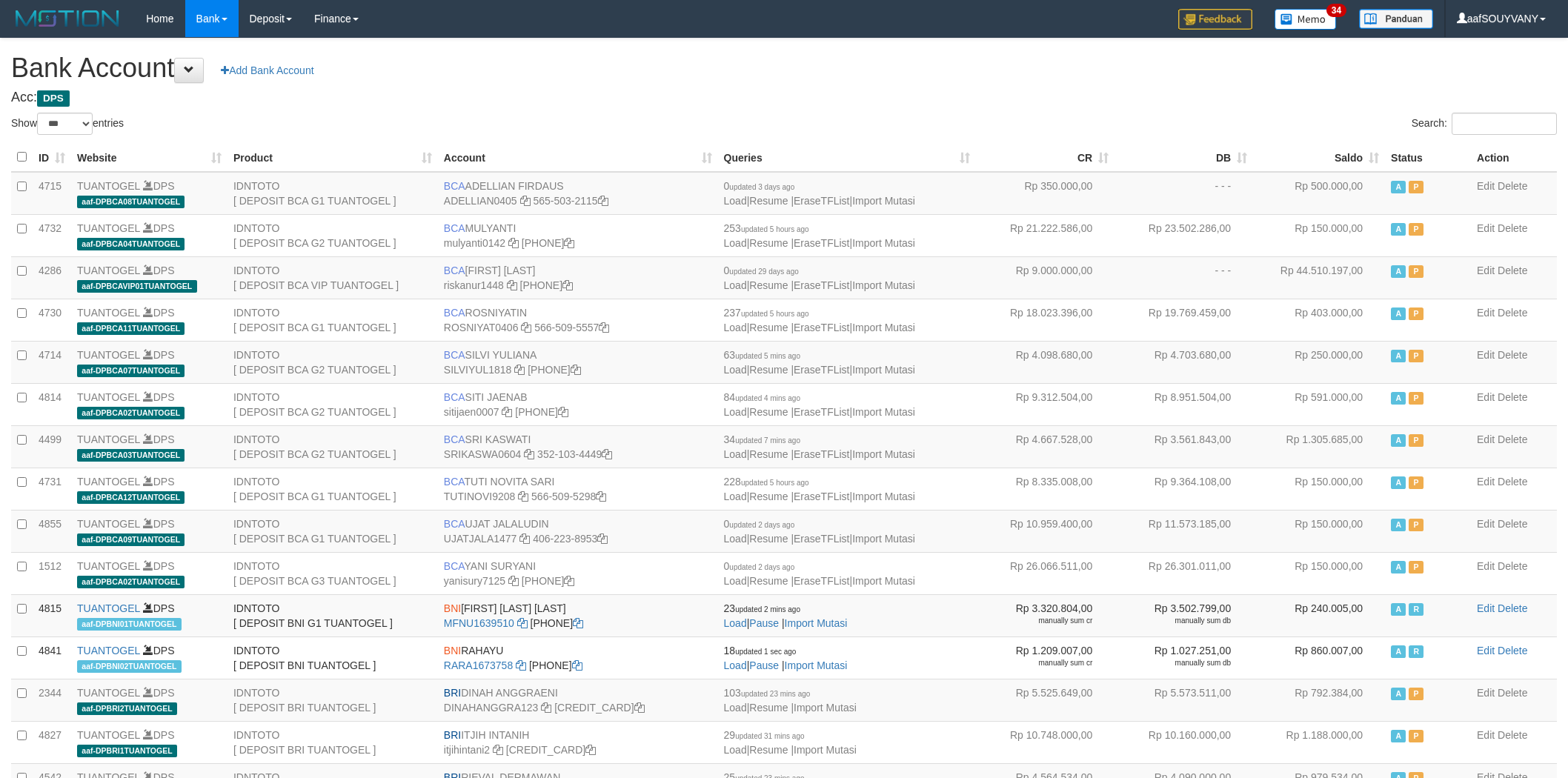 select on "***" 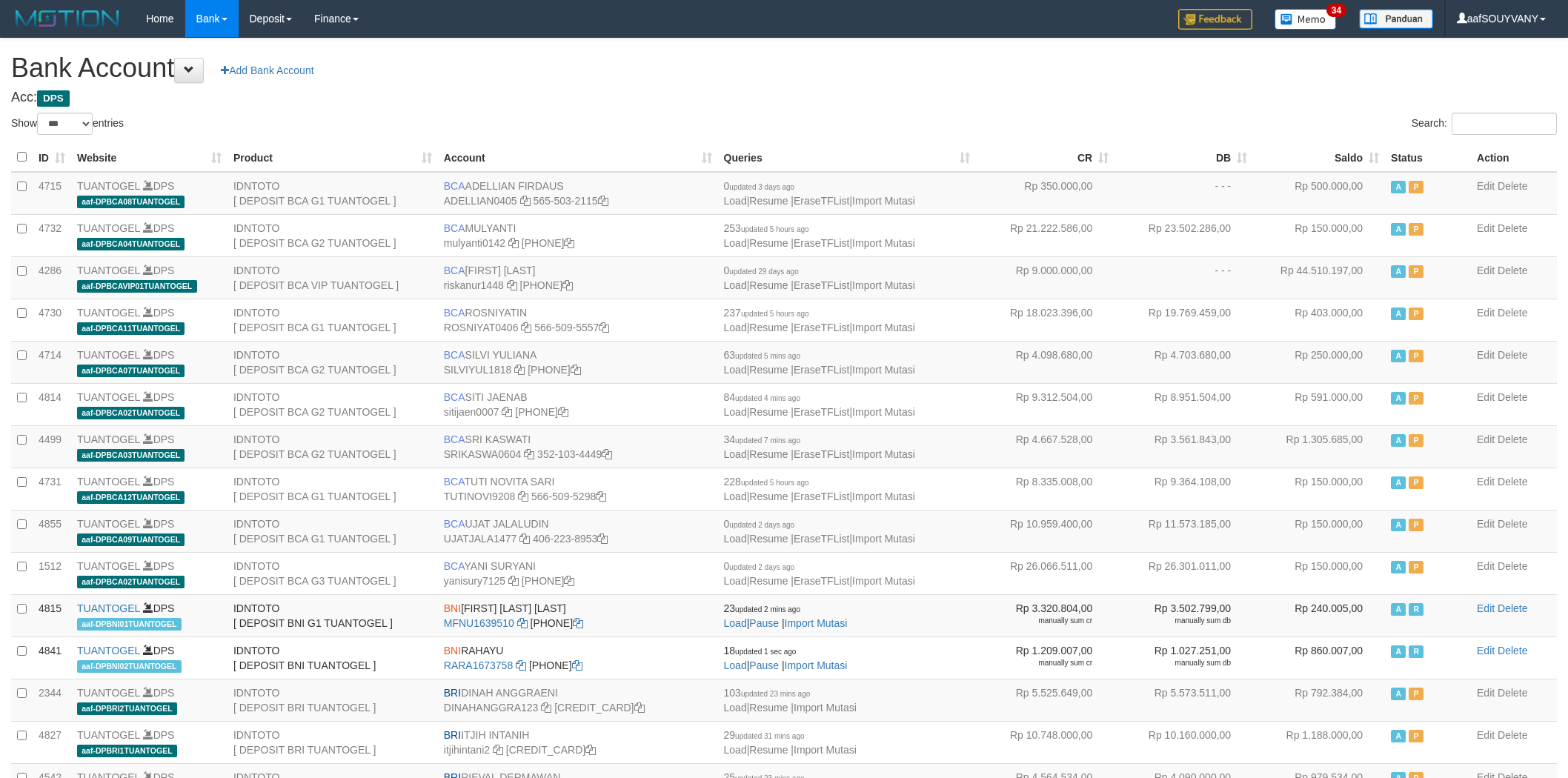 scroll, scrollTop: 0, scrollLeft: 0, axis: both 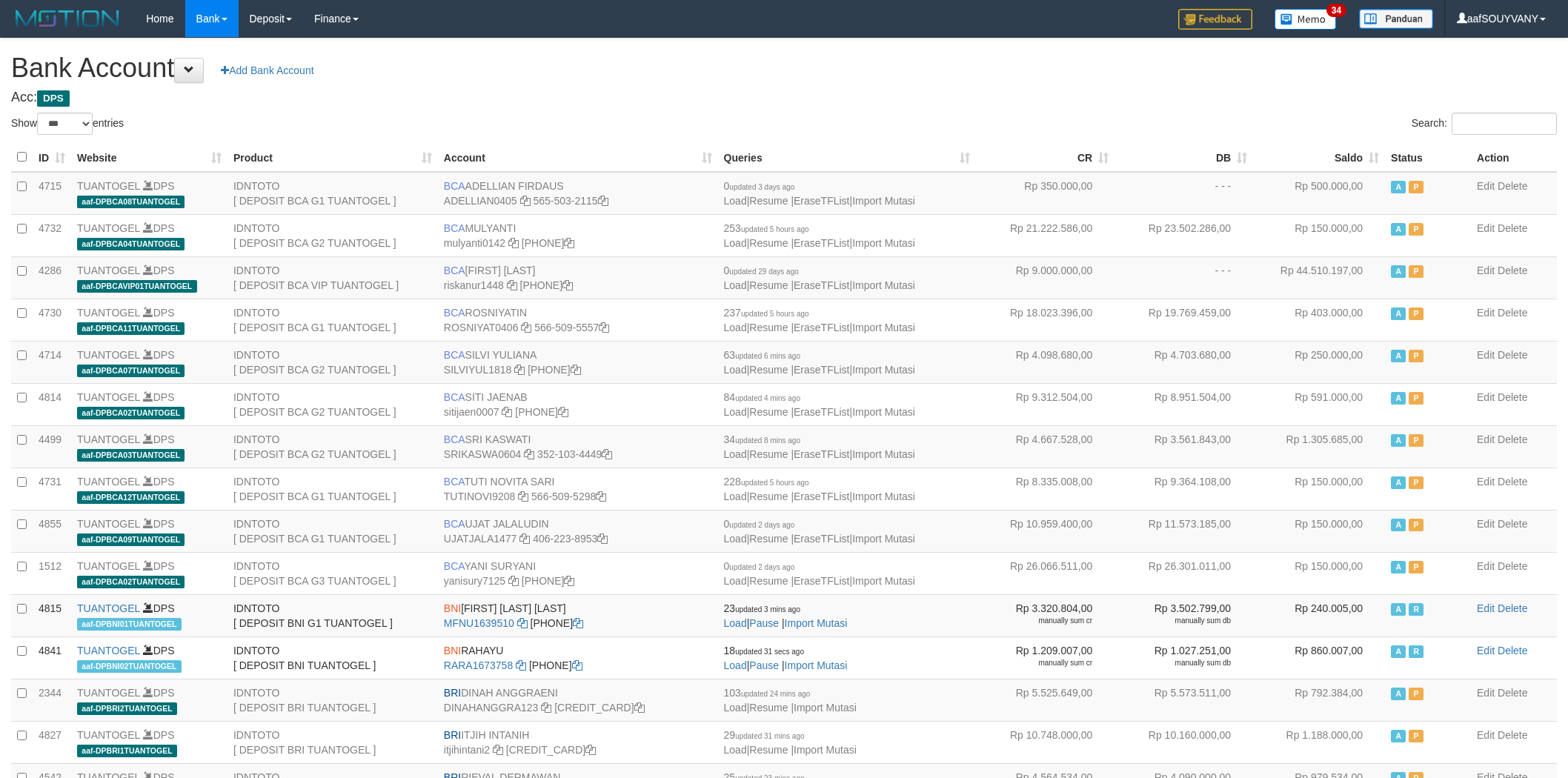 select on "***" 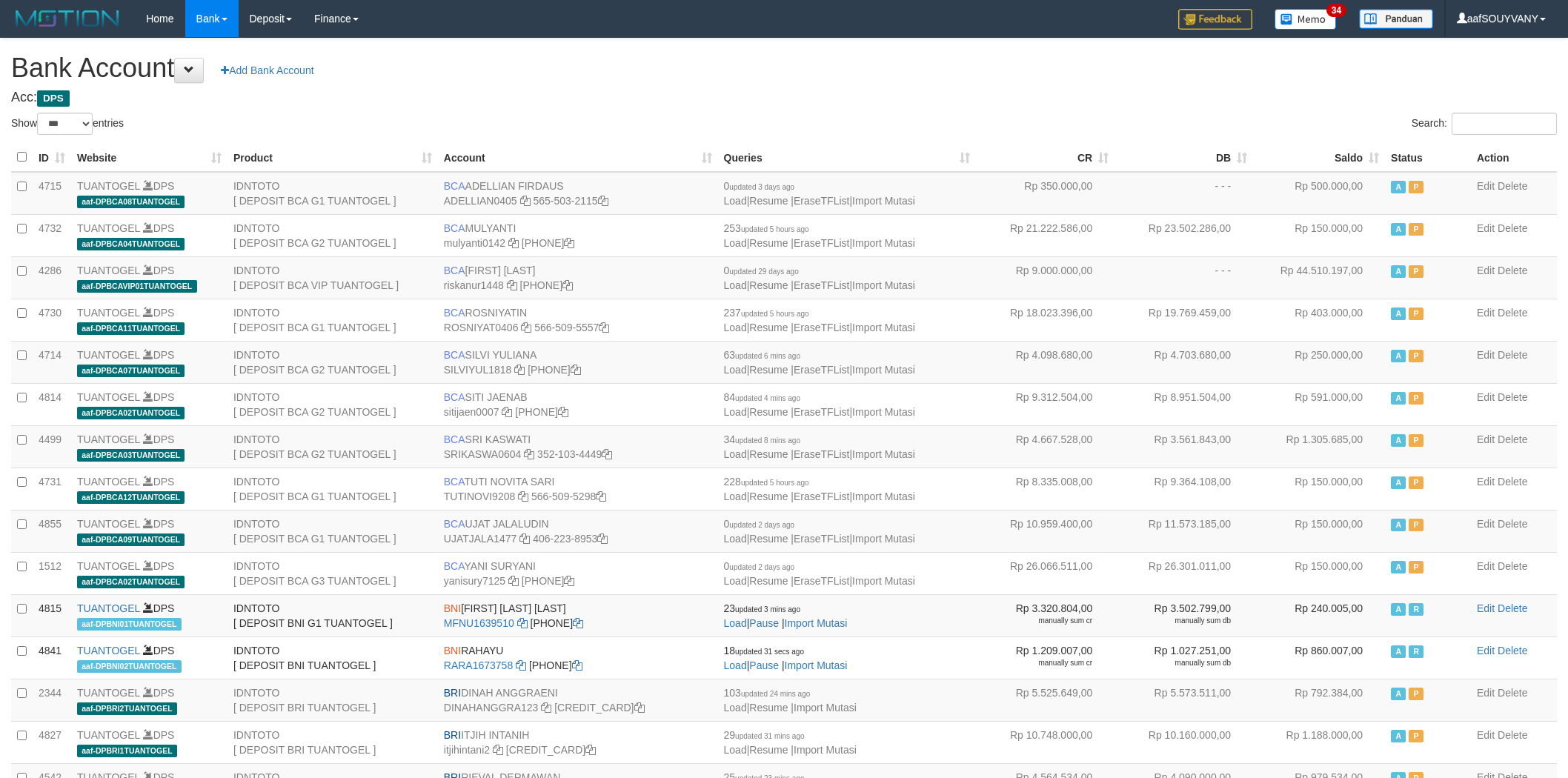 scroll, scrollTop: 0, scrollLeft: 0, axis: both 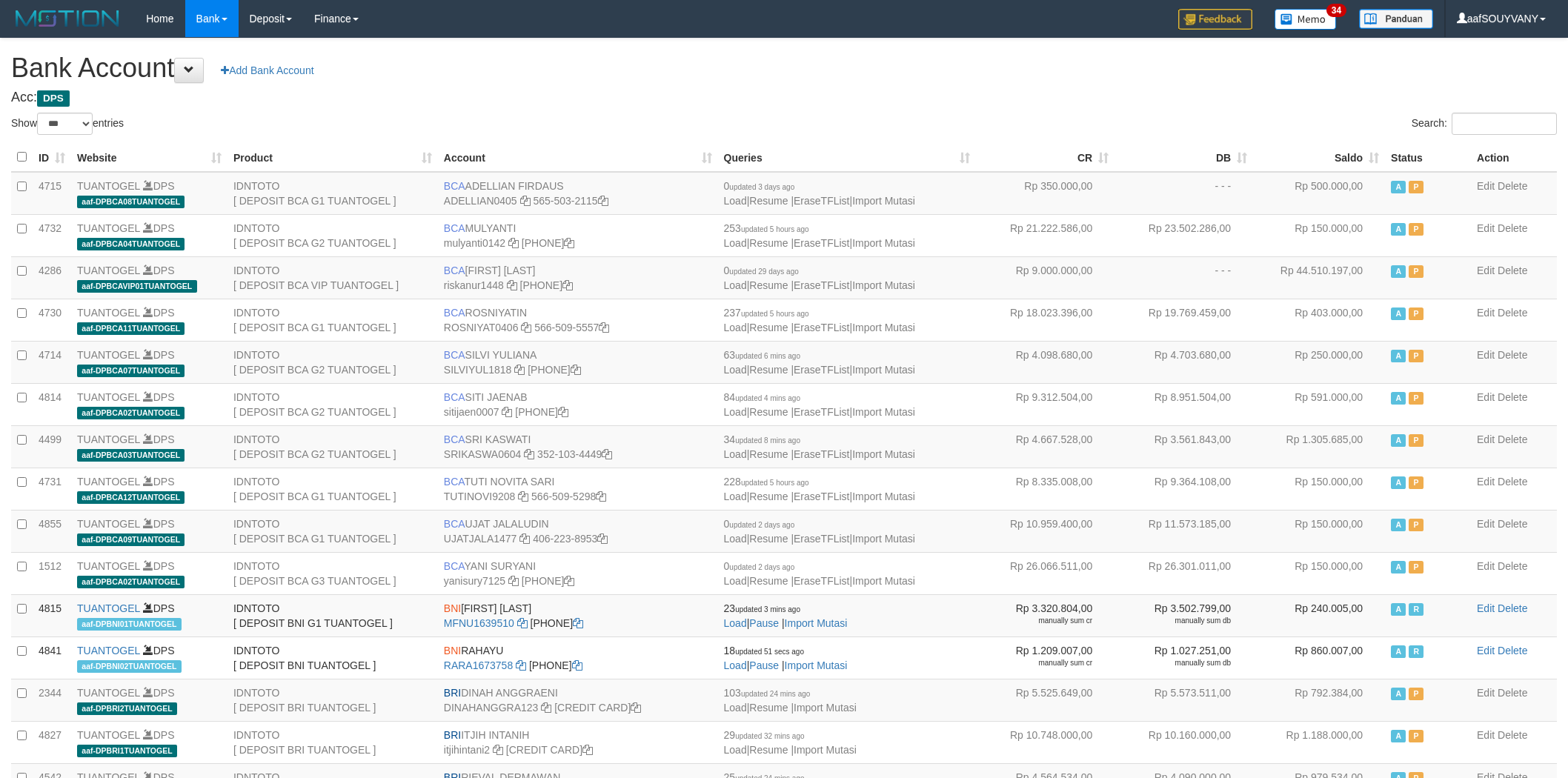 select on "***" 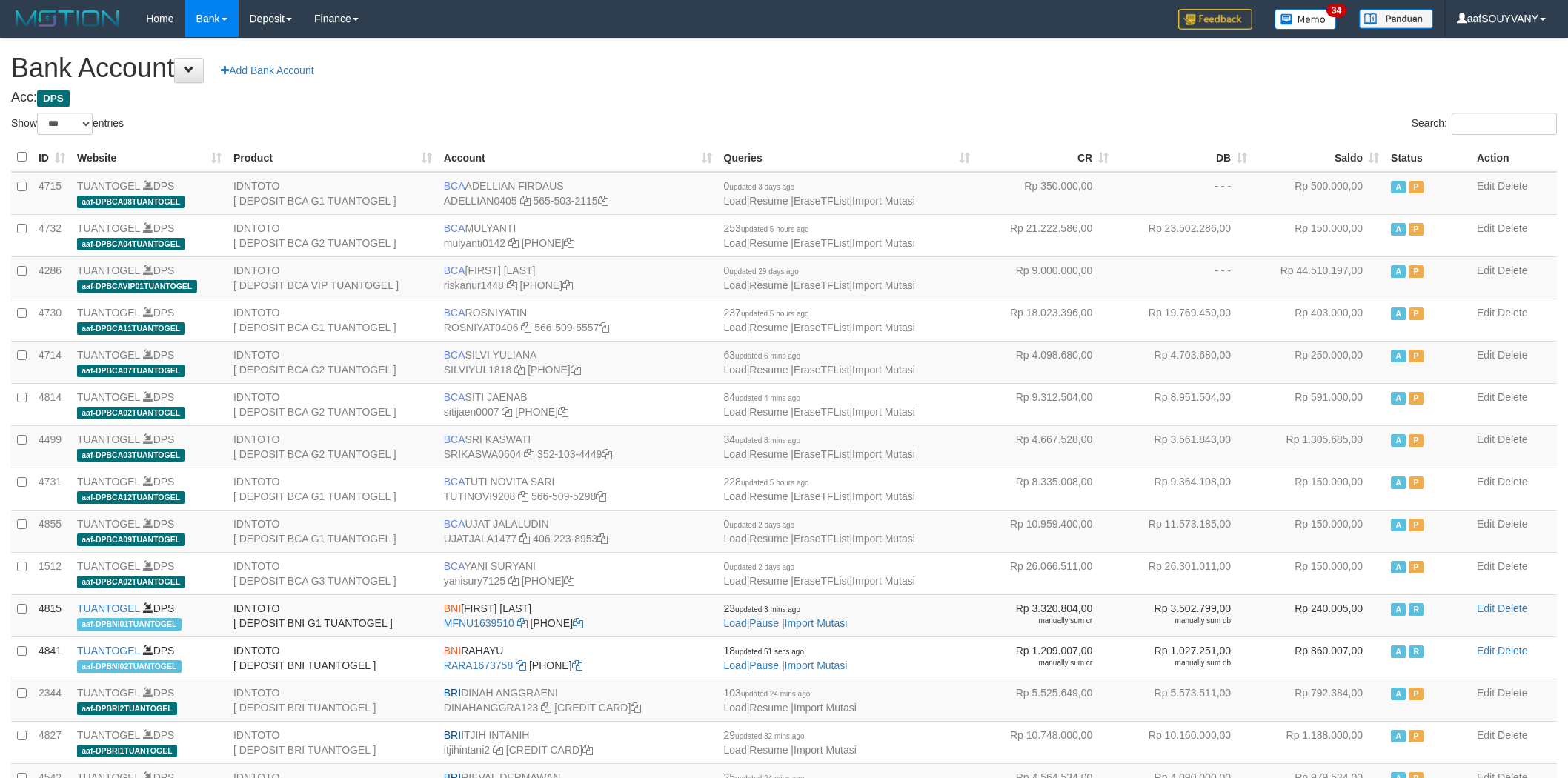 scroll, scrollTop: 0, scrollLeft: 0, axis: both 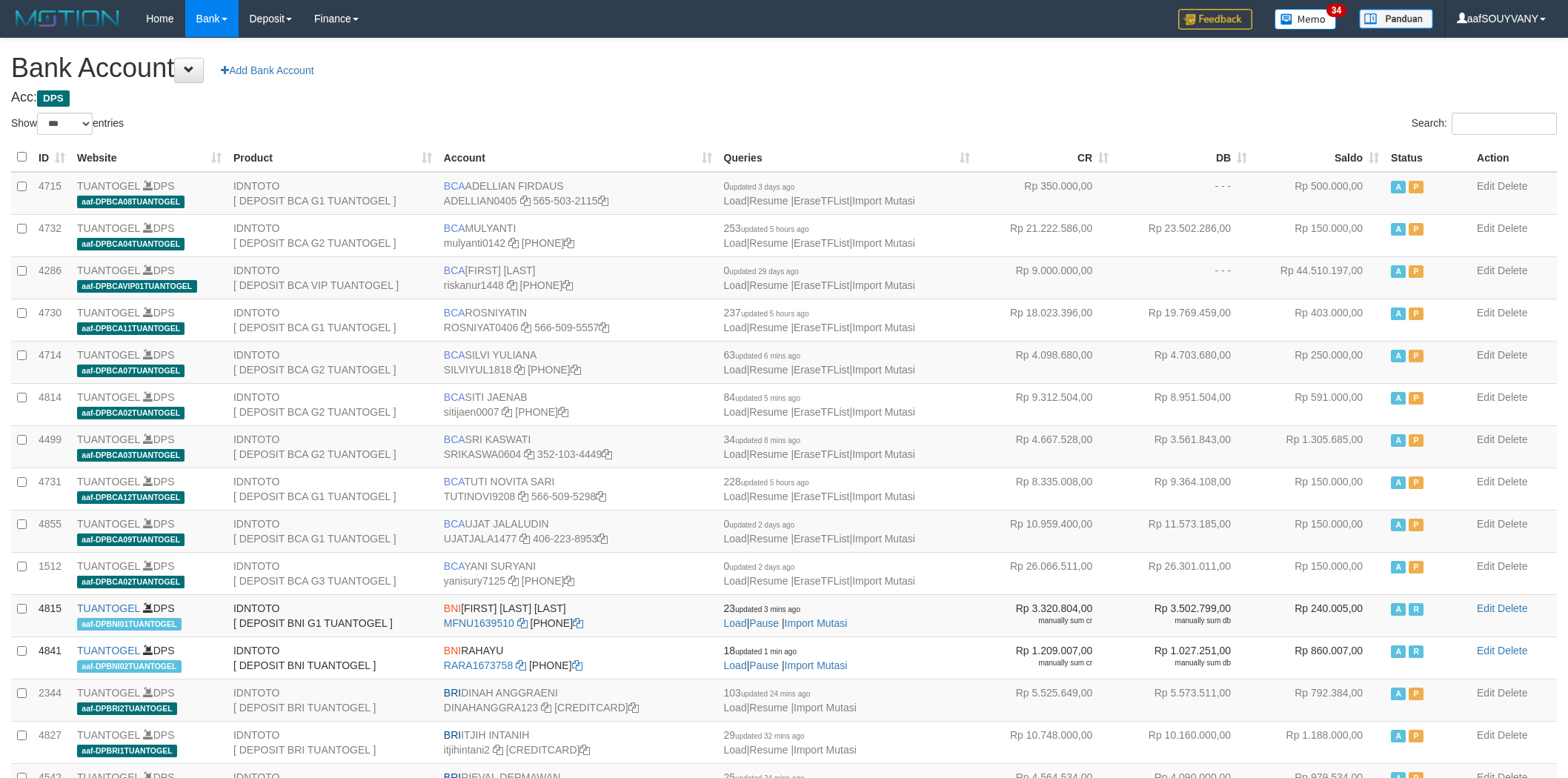 select on "***" 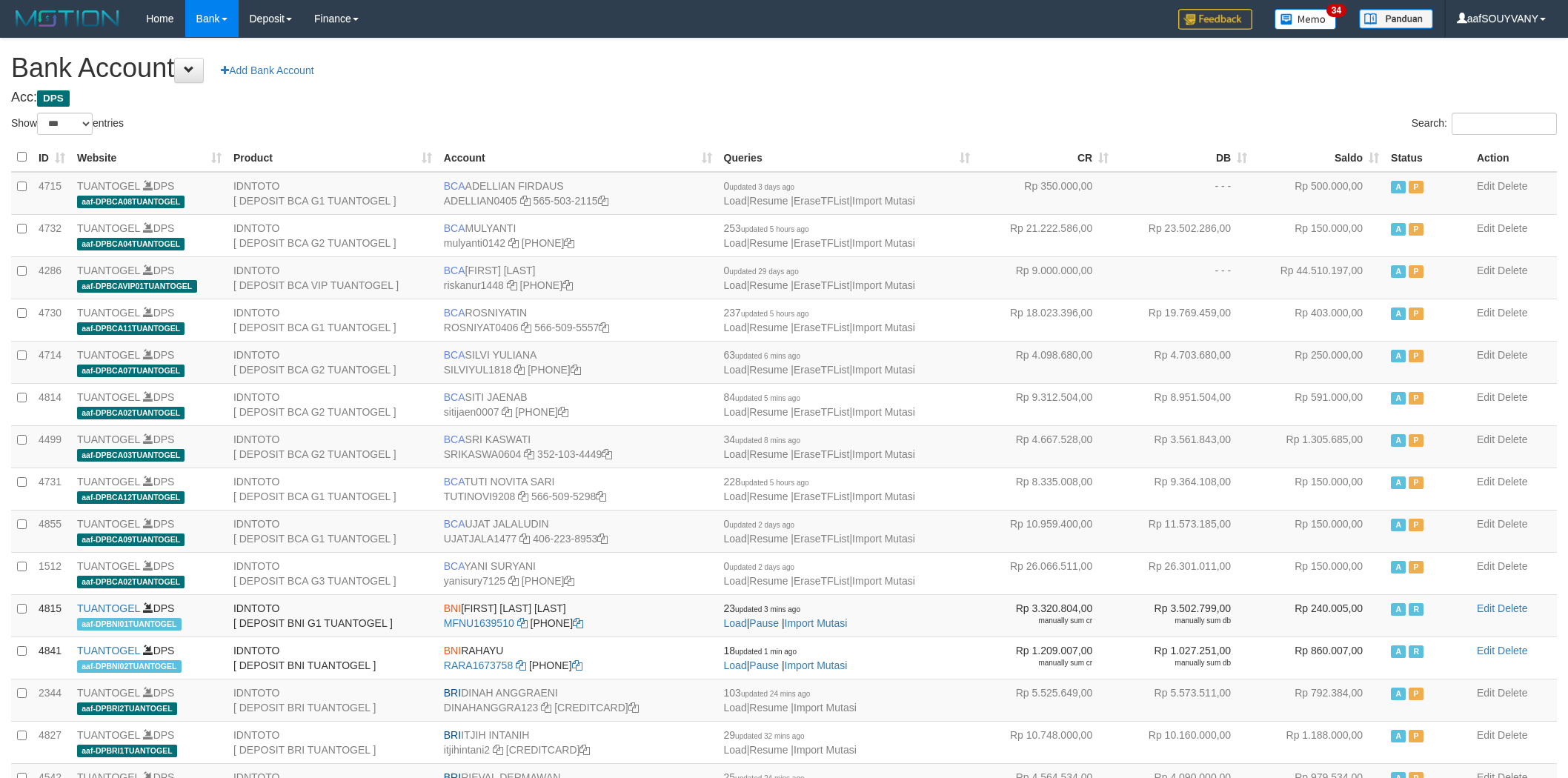 scroll, scrollTop: 0, scrollLeft: 0, axis: both 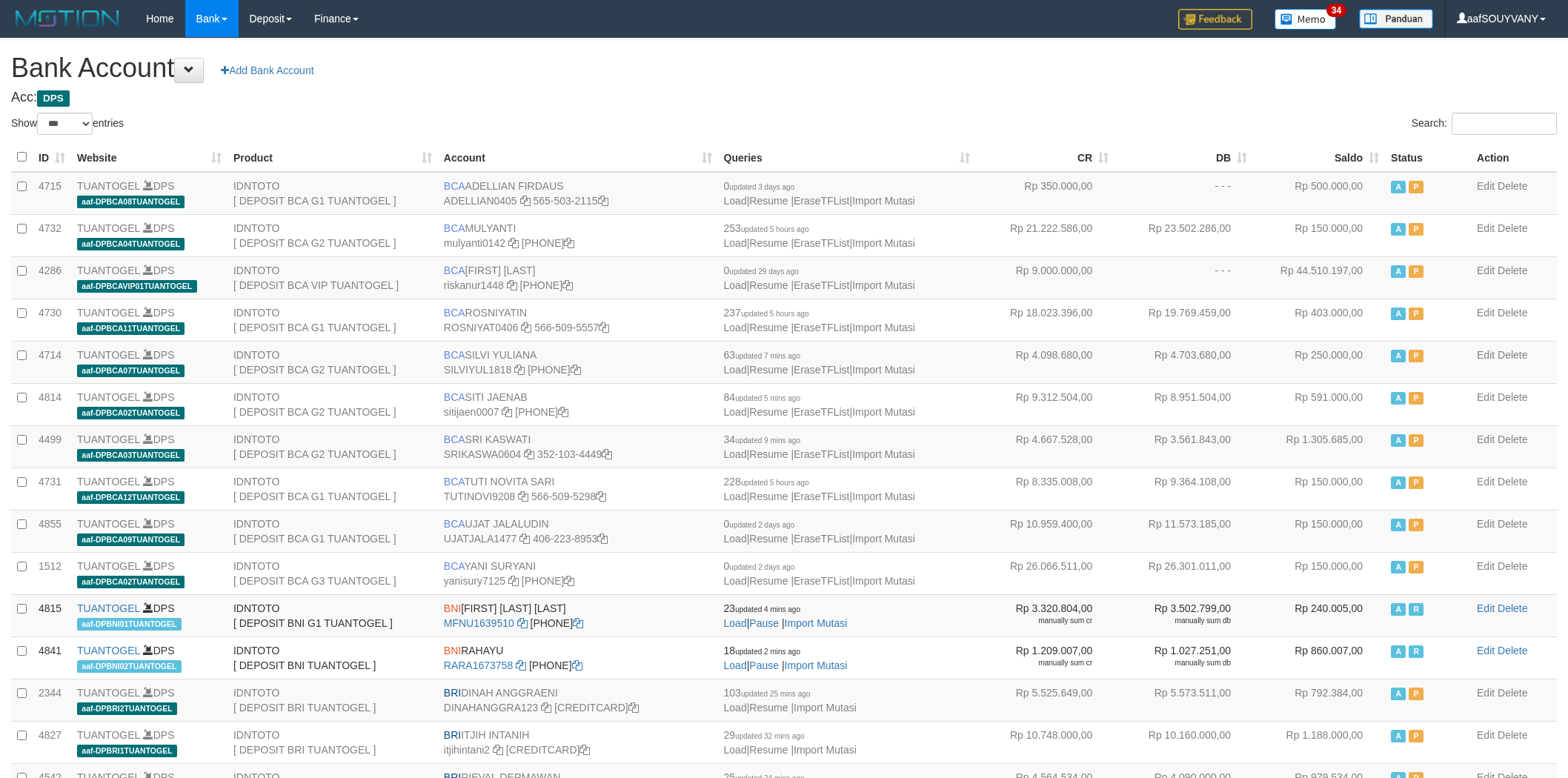 select on "***" 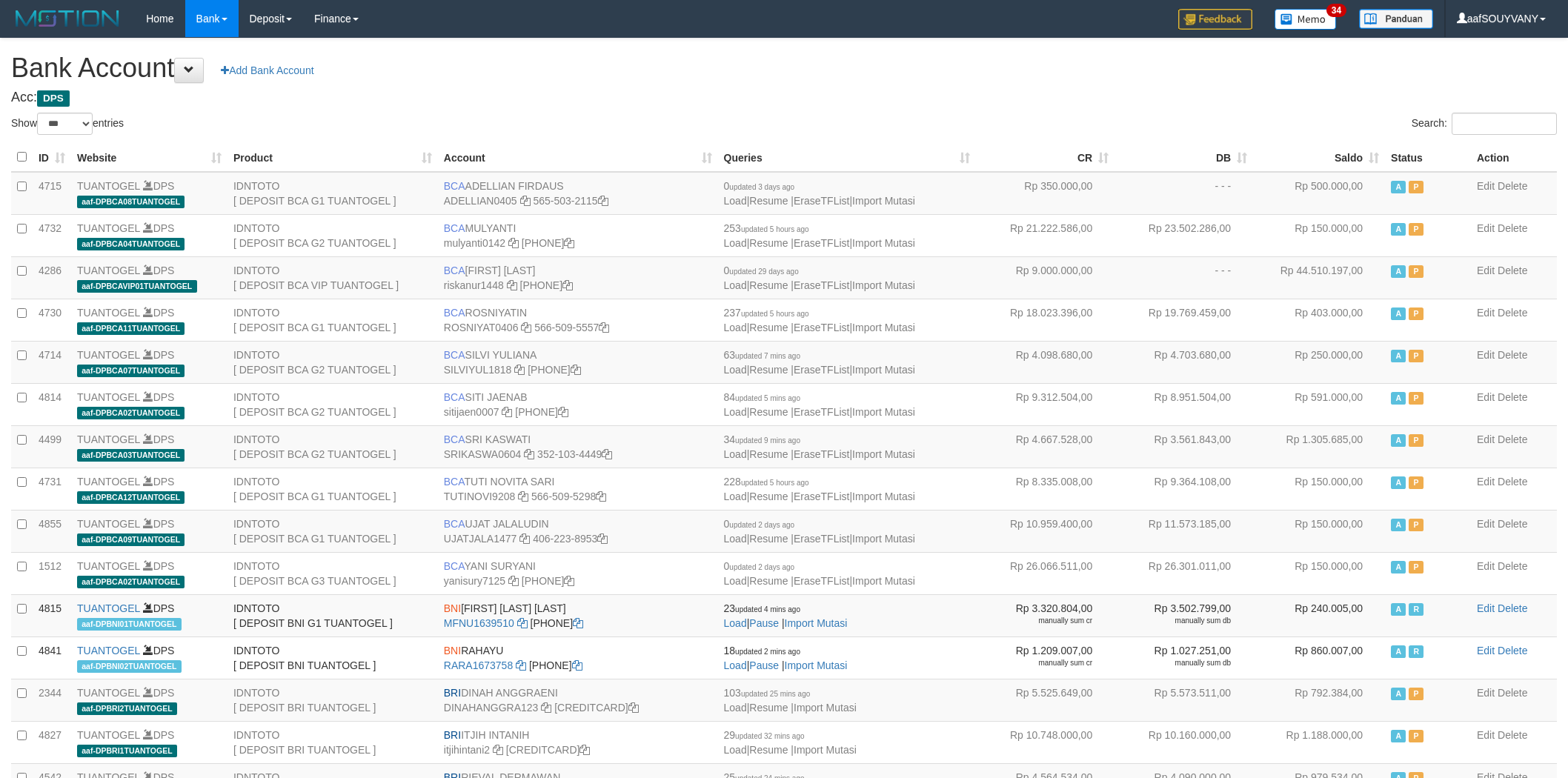 scroll, scrollTop: 0, scrollLeft: 0, axis: both 